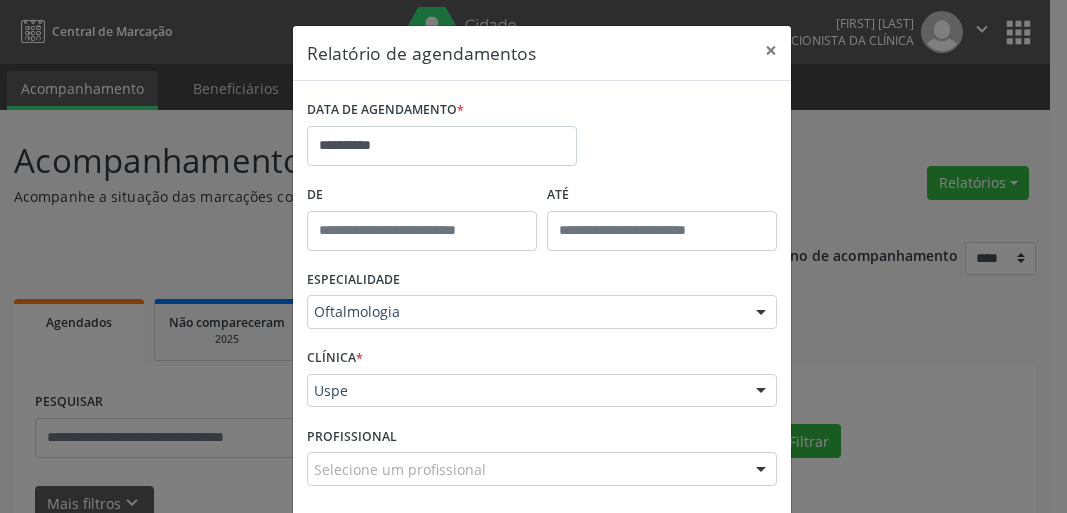 scroll, scrollTop: 0, scrollLeft: 0, axis: both 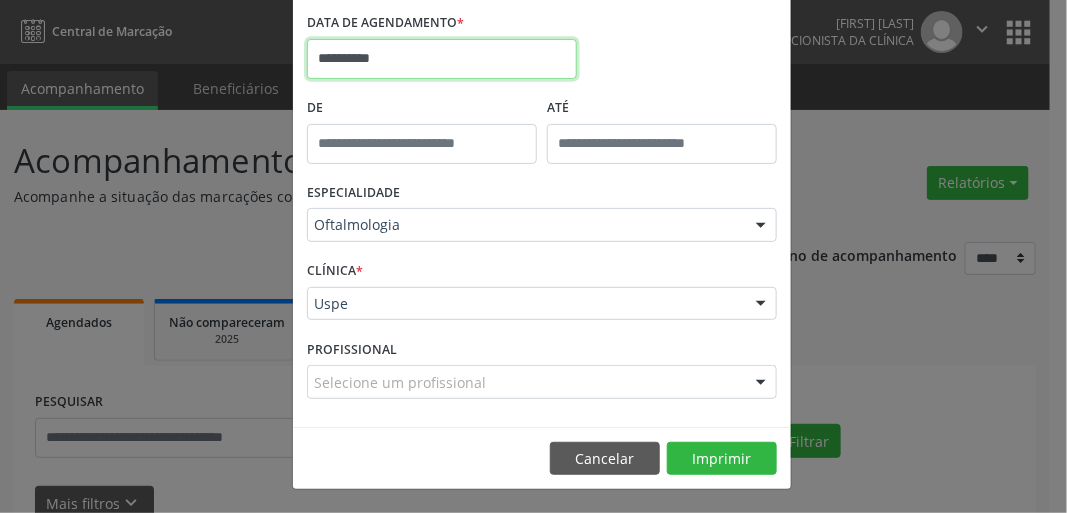 click on "**********" at bounding box center [442, 59] 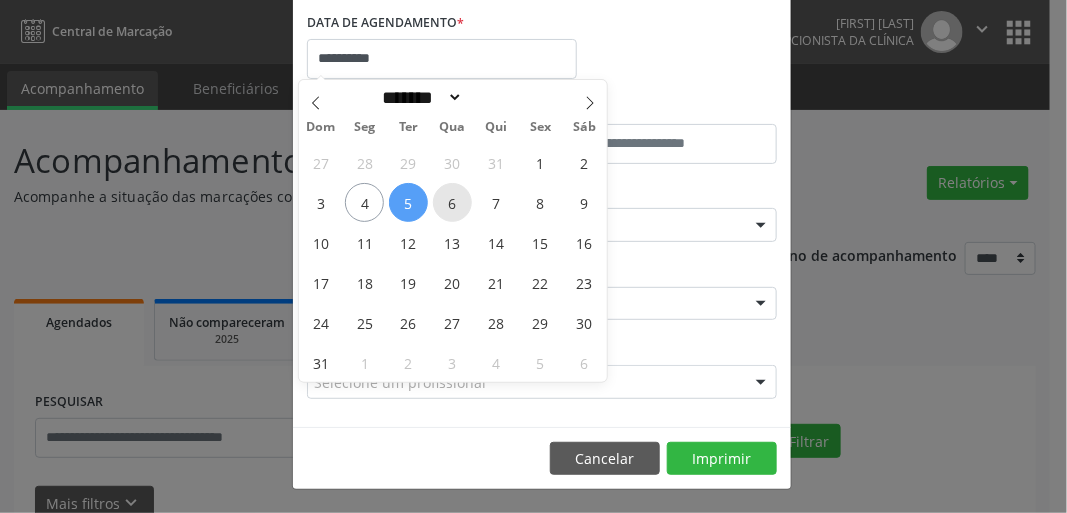 click on "6" at bounding box center (452, 202) 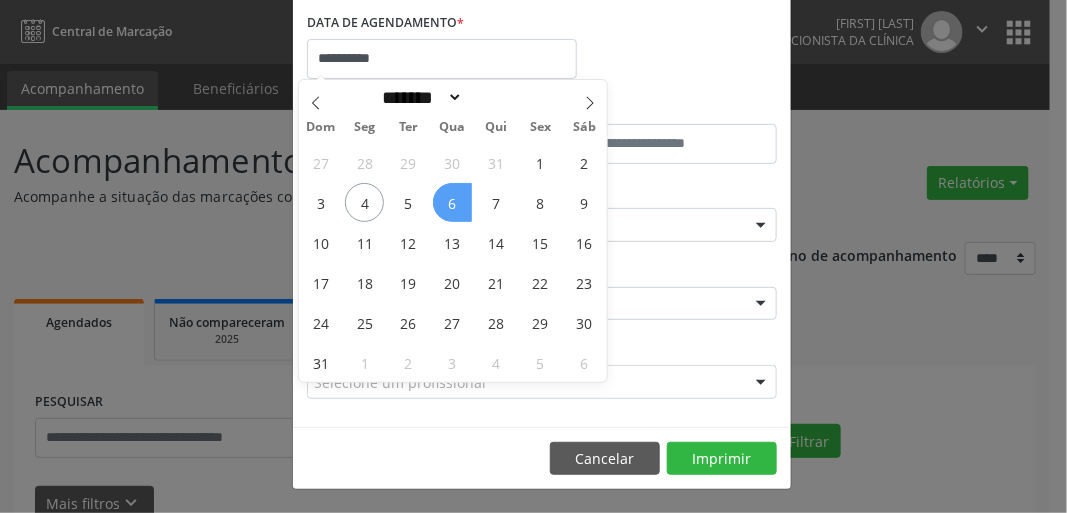 click on "6" at bounding box center (452, 202) 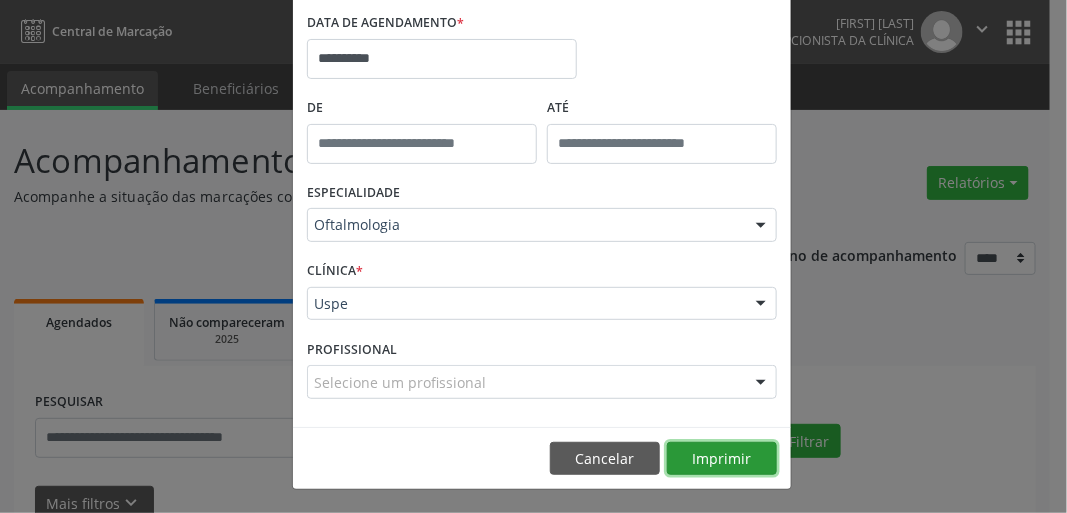 click on "Imprimir" at bounding box center [722, 459] 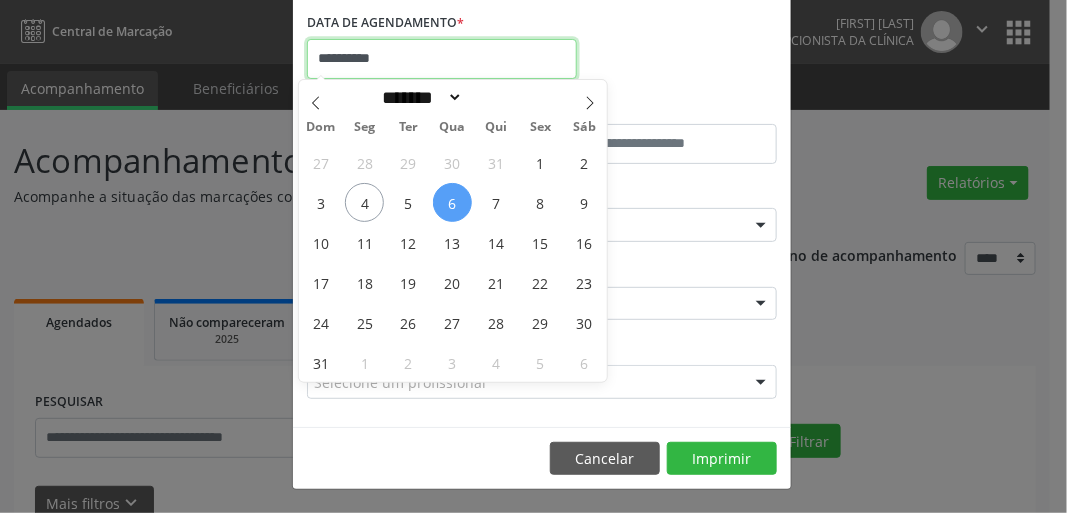 click on "**********" at bounding box center (442, 59) 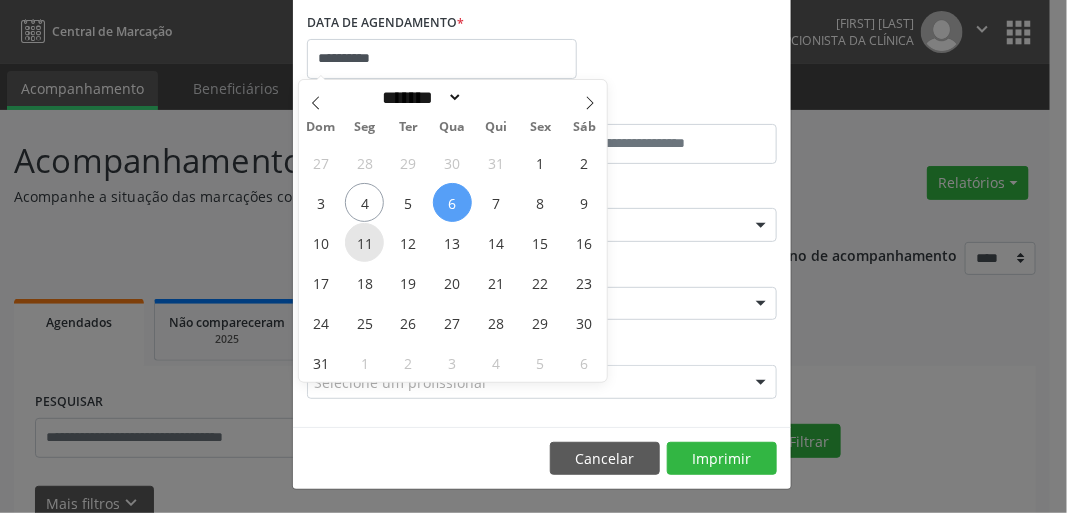 click on "11" at bounding box center (364, 242) 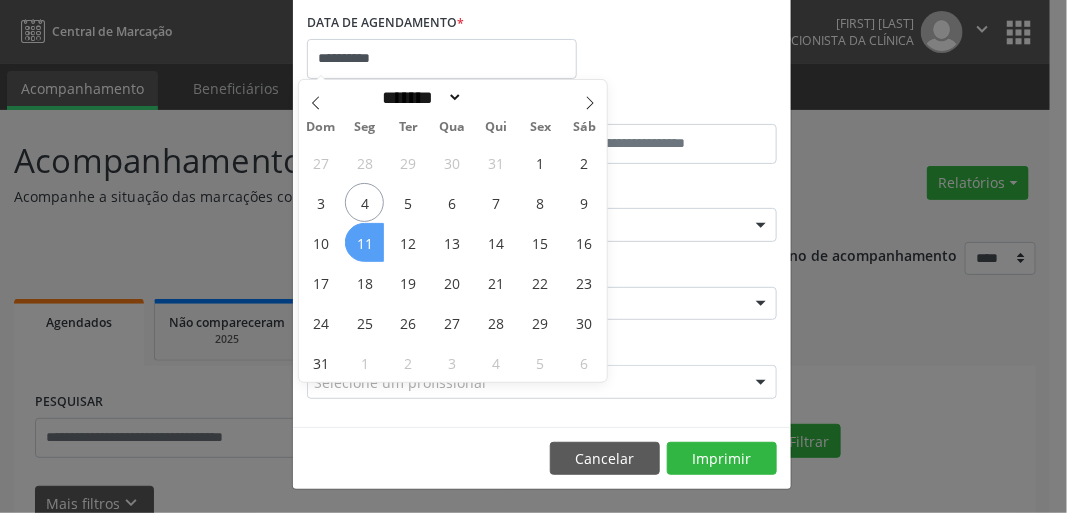 click on "11" at bounding box center (364, 242) 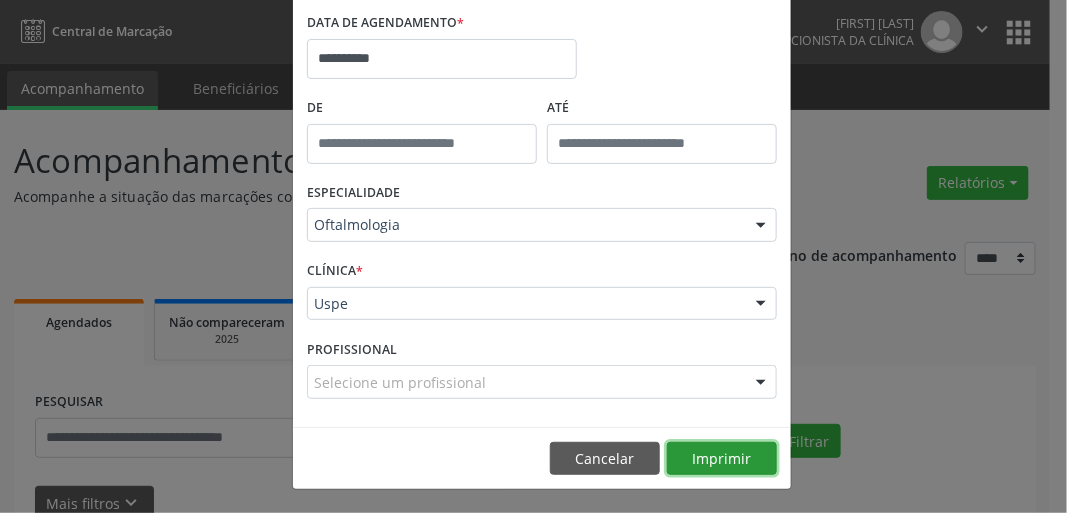 click on "Imprimir" at bounding box center (722, 459) 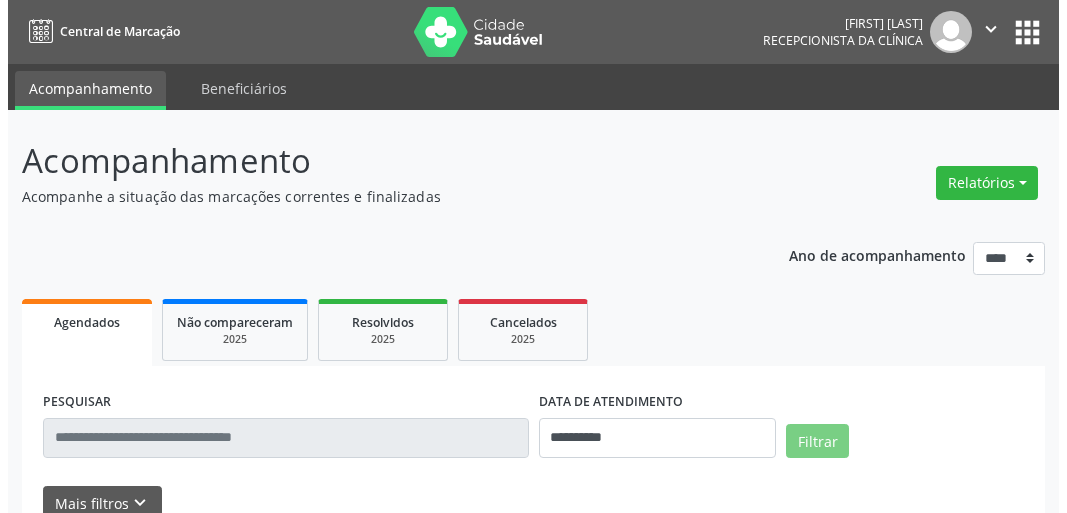 scroll, scrollTop: 0, scrollLeft: 0, axis: both 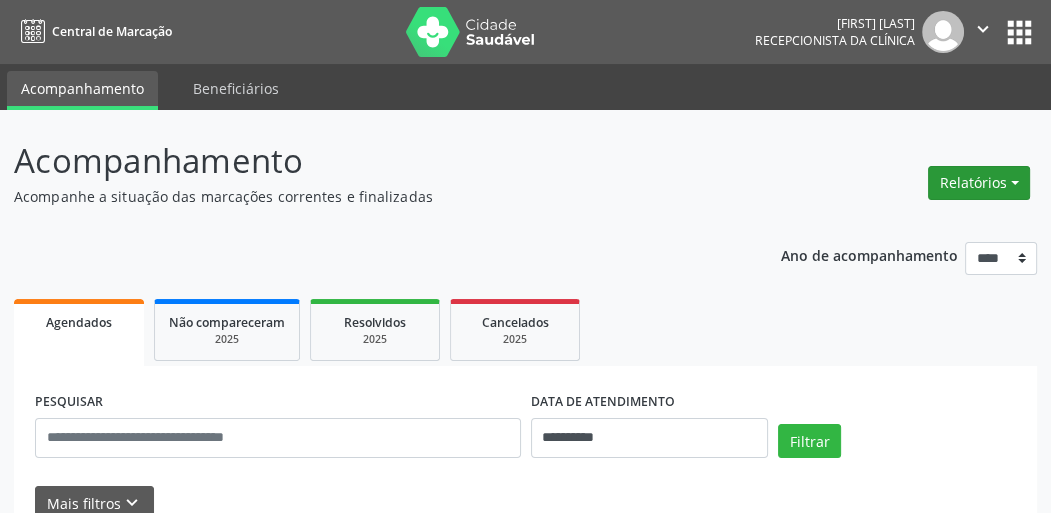 click on "Relatórios" at bounding box center (979, 183) 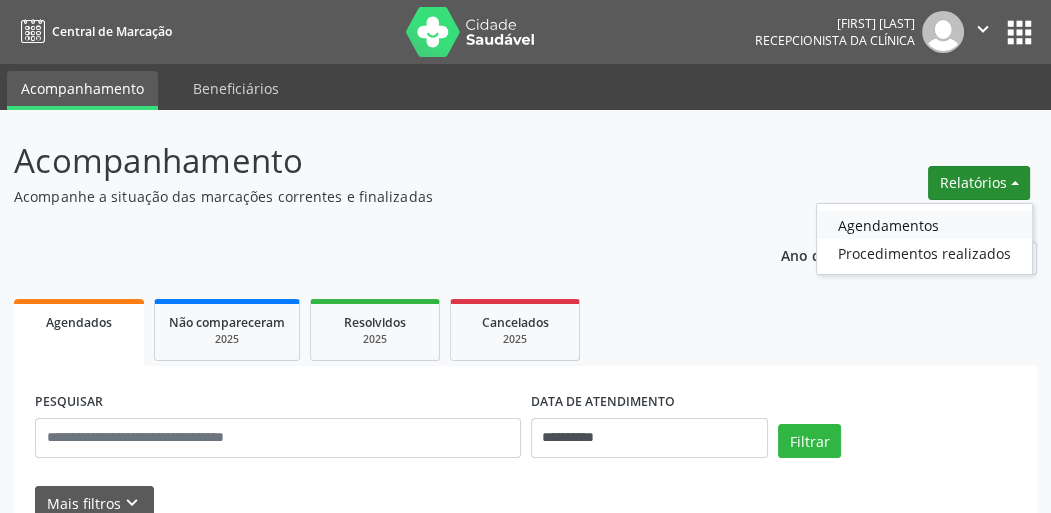click on "Agendamentos" at bounding box center [924, 225] 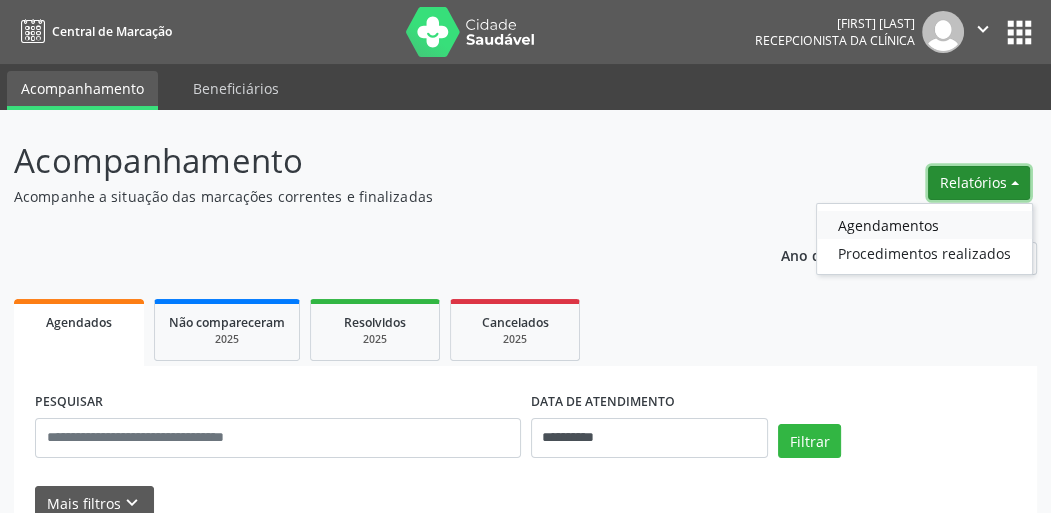 select on "*" 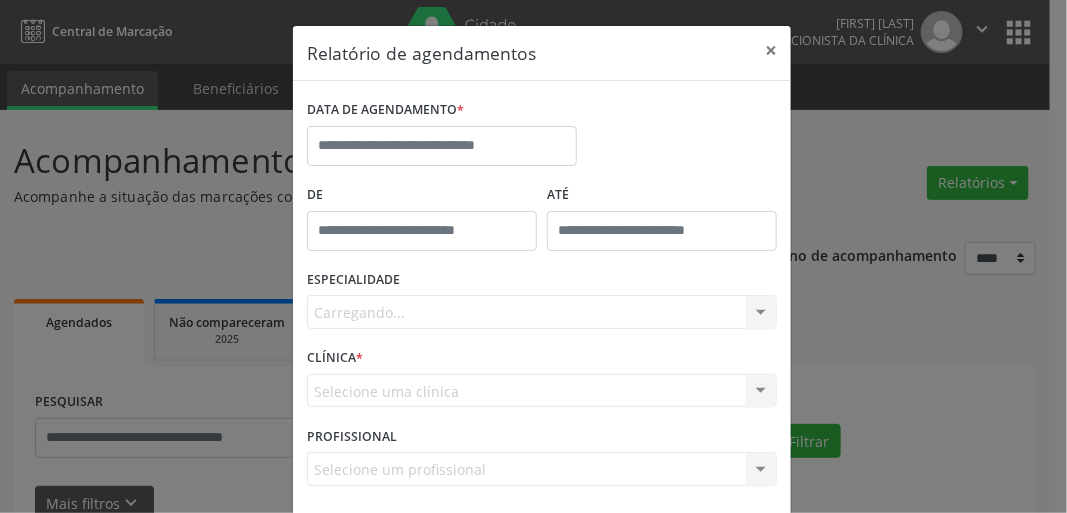 scroll, scrollTop: 0, scrollLeft: 0, axis: both 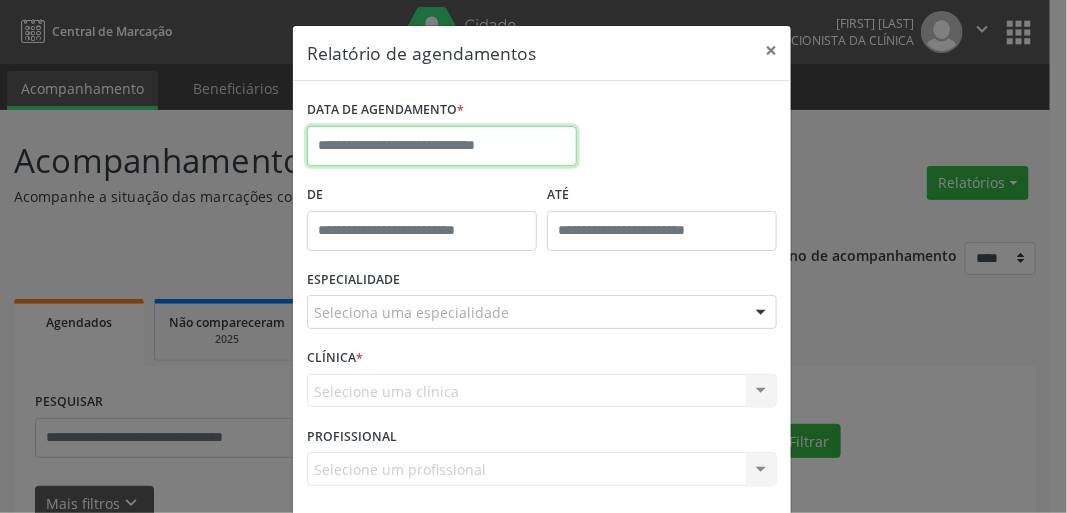 click at bounding box center (442, 146) 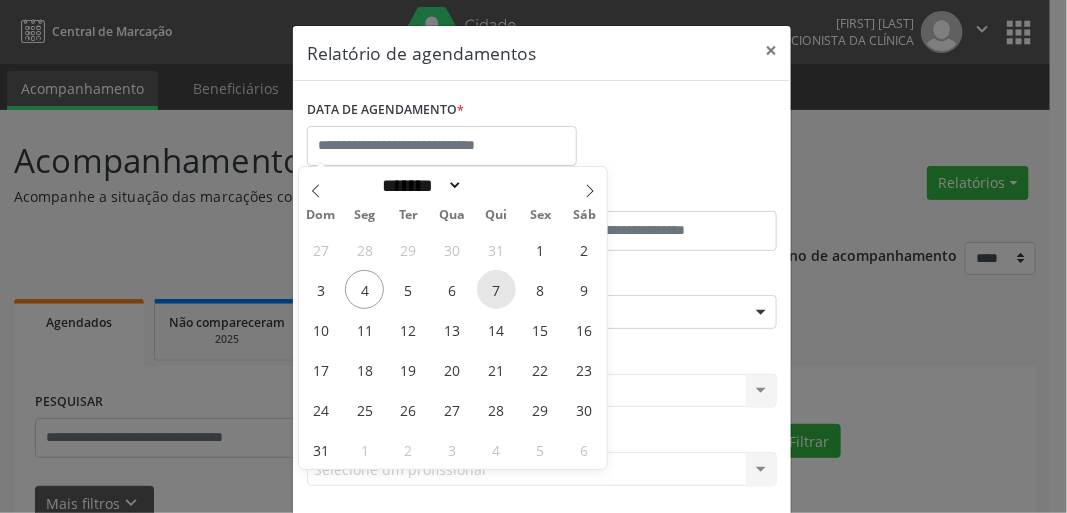 click on "7" at bounding box center (496, 289) 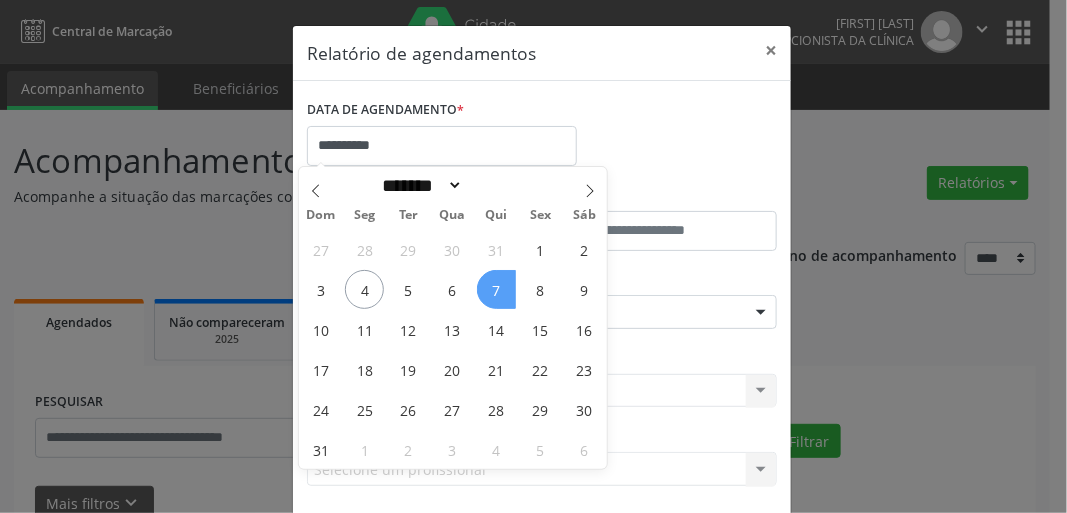 click on "7" at bounding box center [496, 289] 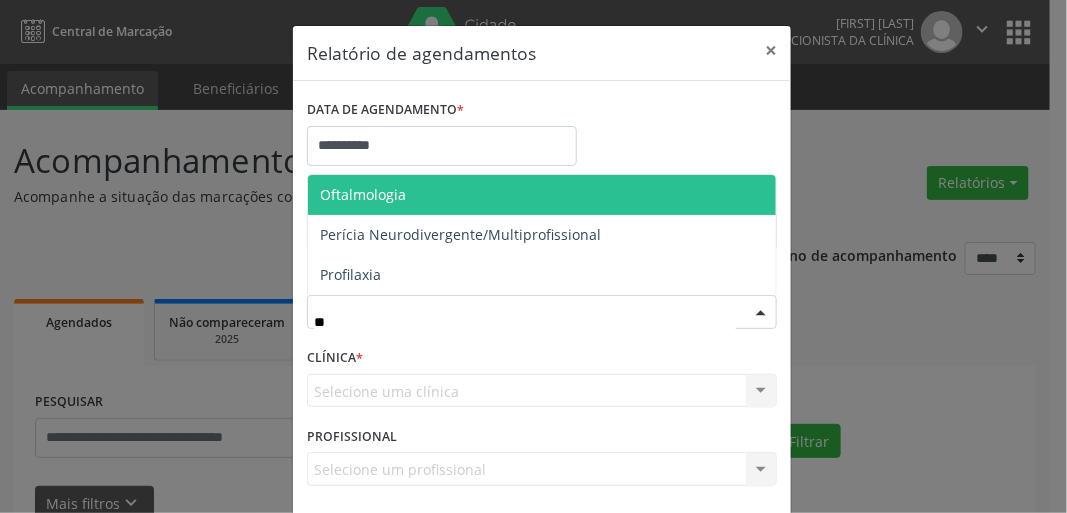 type on "***" 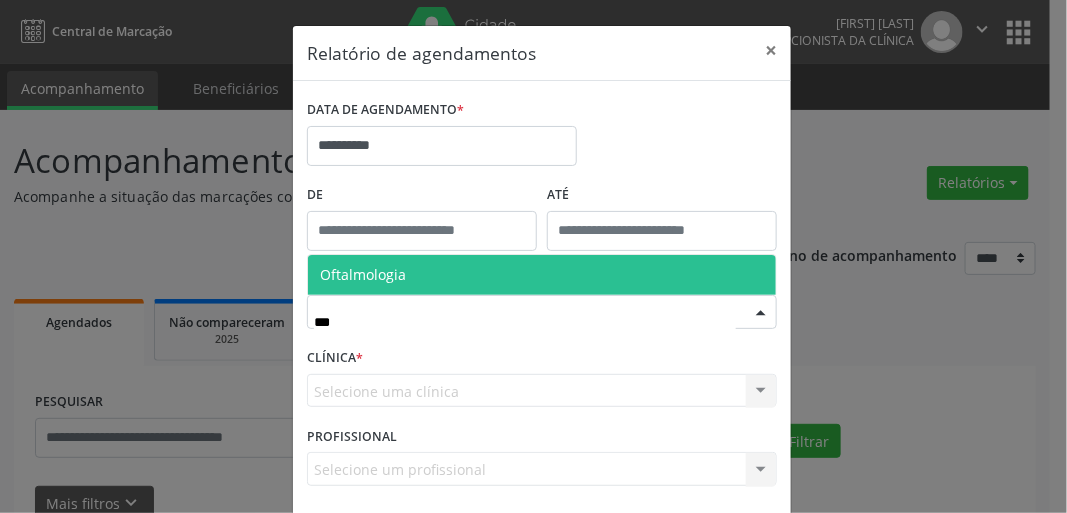 click on "Oftalmologia" at bounding box center [542, 275] 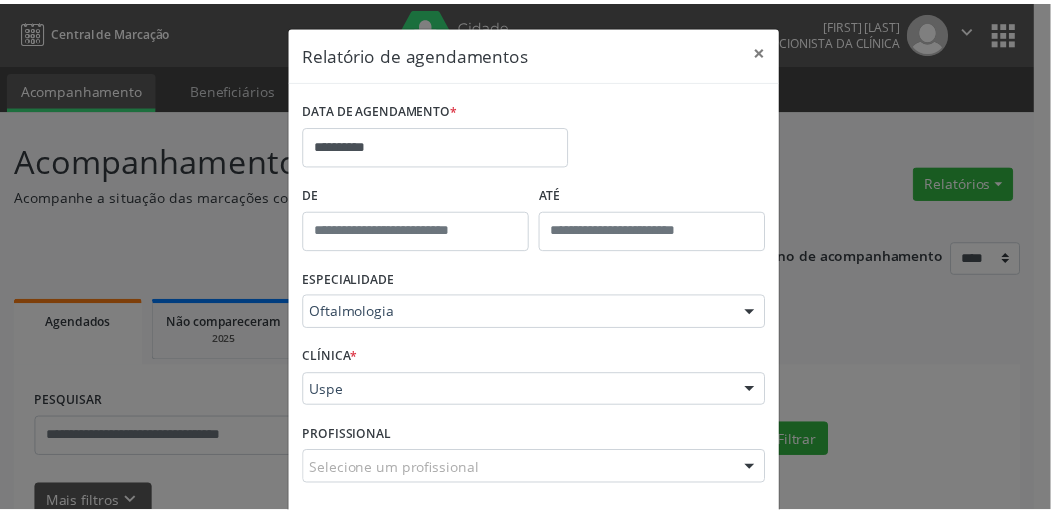 scroll, scrollTop: 87, scrollLeft: 0, axis: vertical 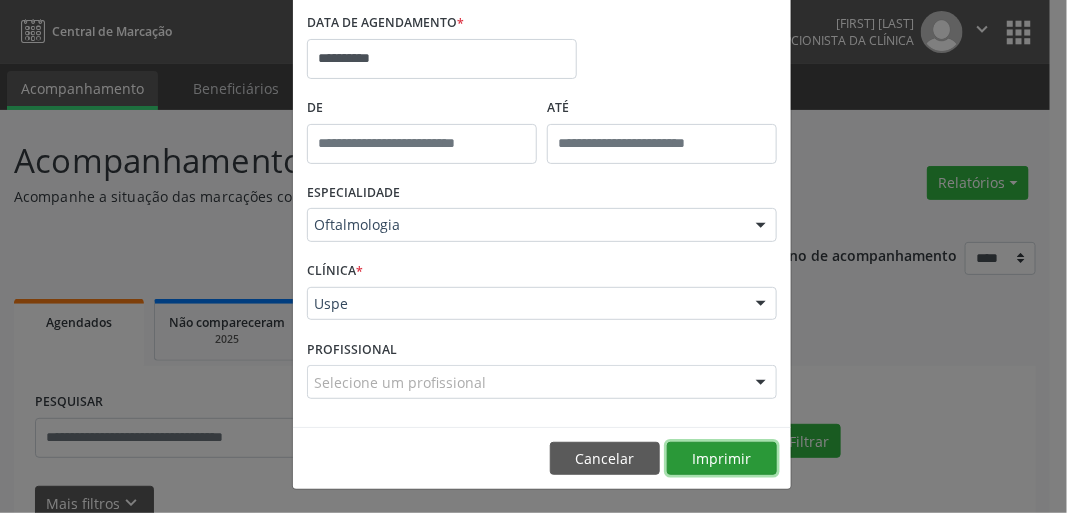 click on "Imprimir" at bounding box center [722, 459] 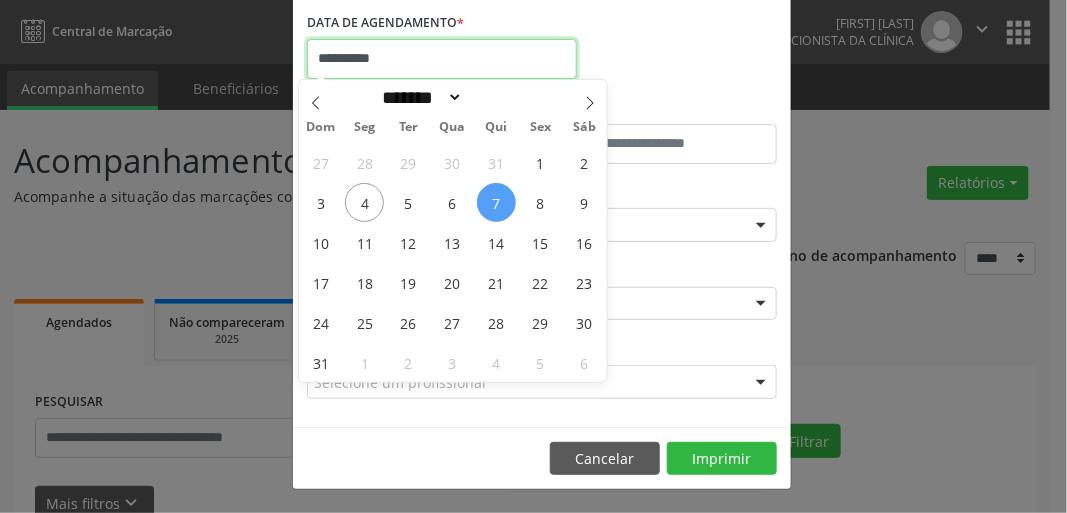 click on "**********" at bounding box center [442, 59] 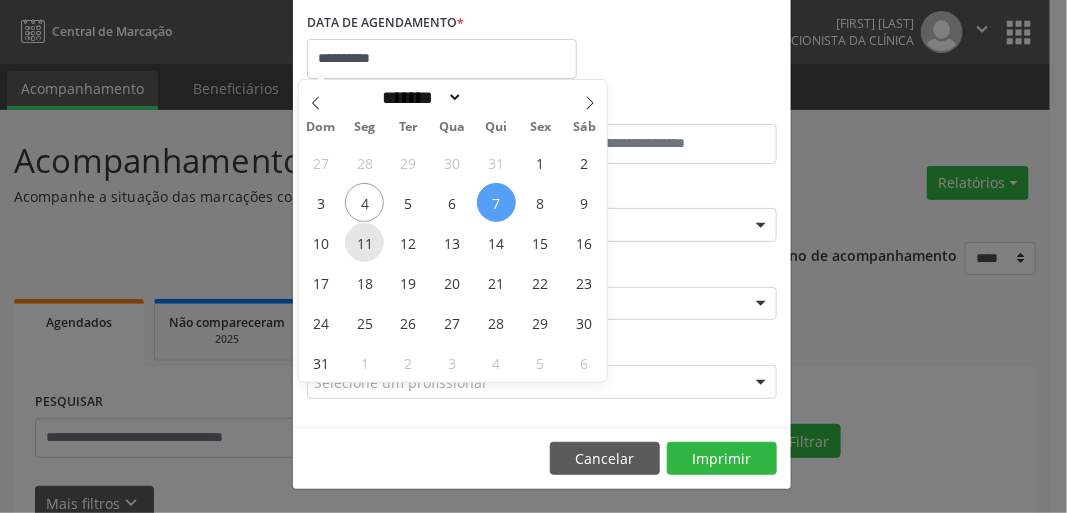 click on "11" at bounding box center (364, 242) 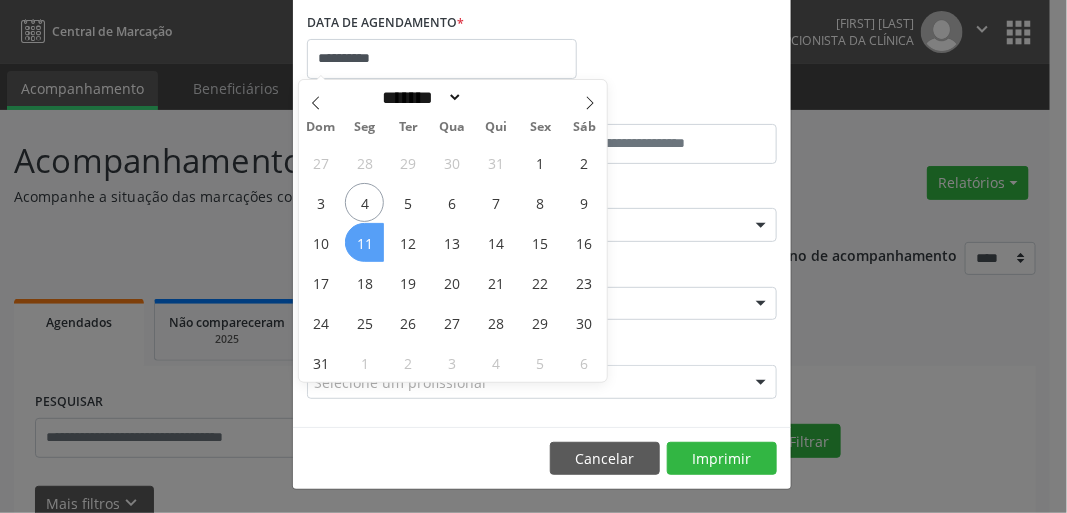 click on "11" at bounding box center (364, 242) 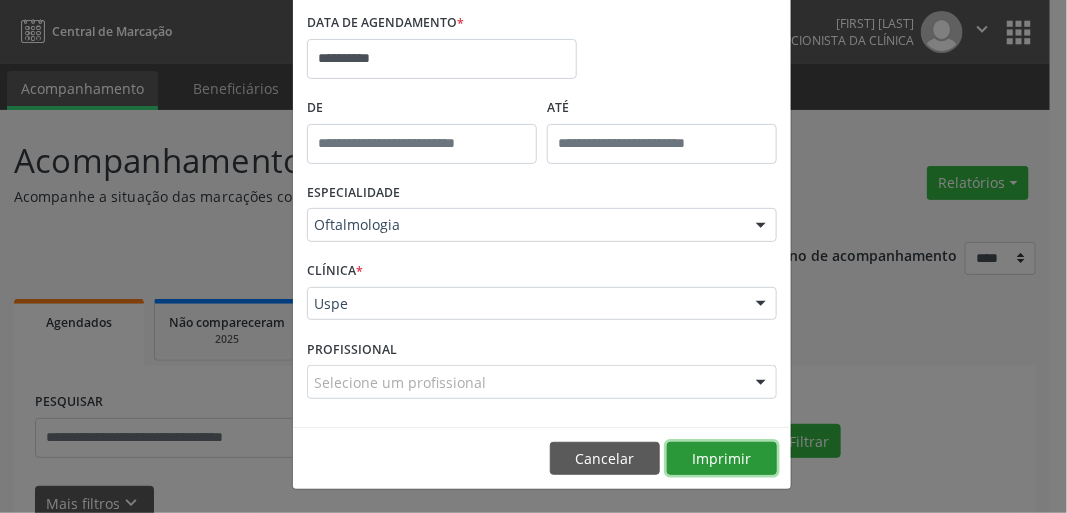 click on "Imprimir" at bounding box center (722, 459) 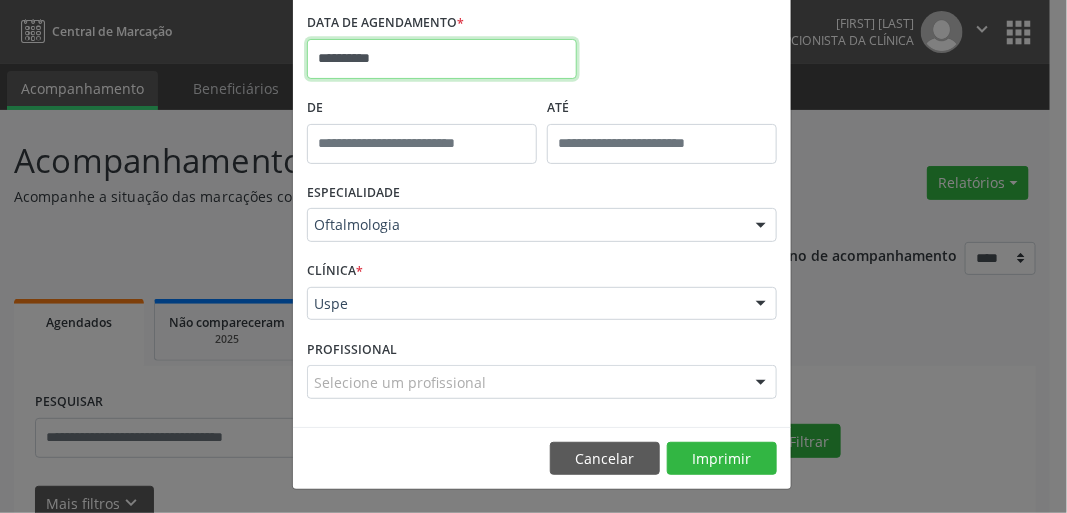 click on "**********" at bounding box center [442, 59] 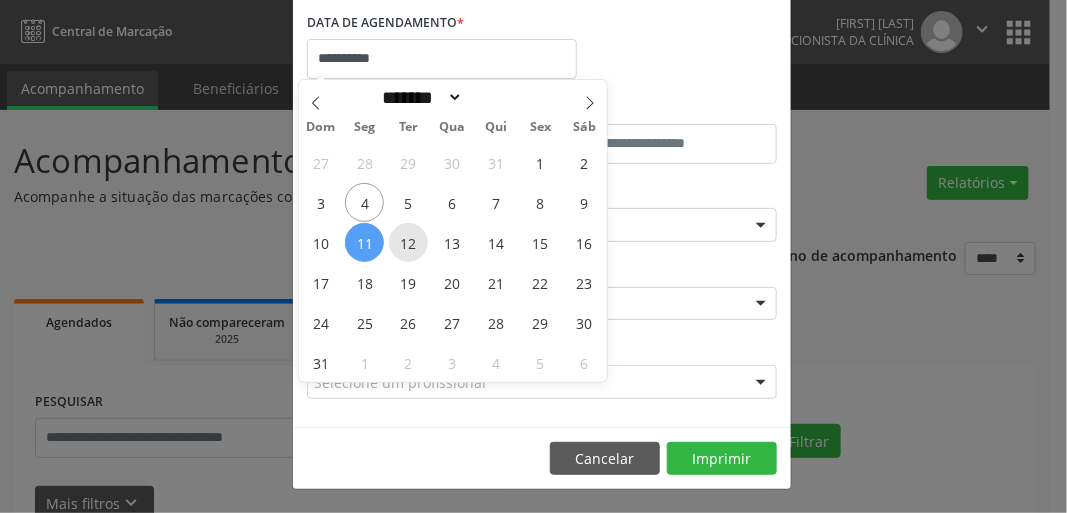 click on "12" at bounding box center [408, 242] 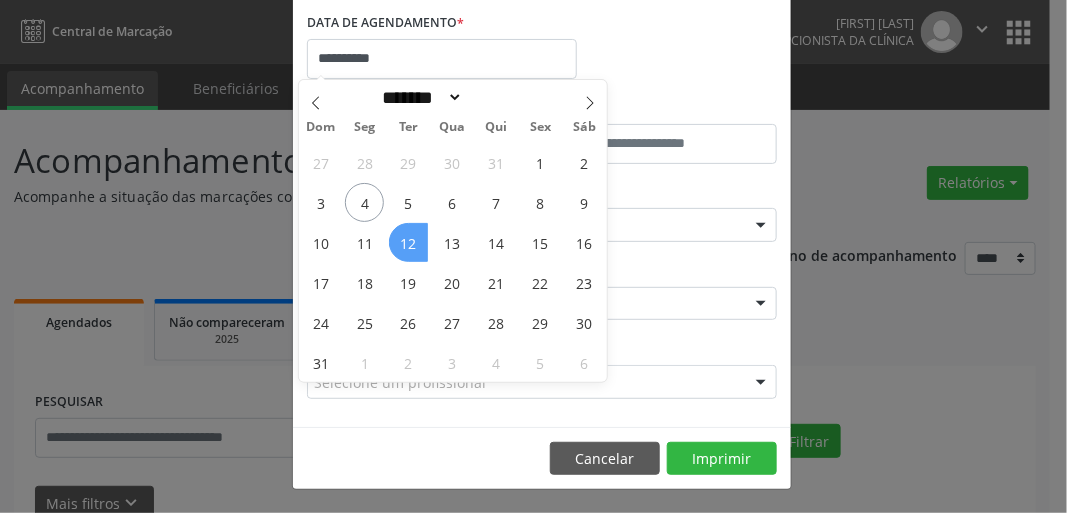 click on "12" at bounding box center (408, 242) 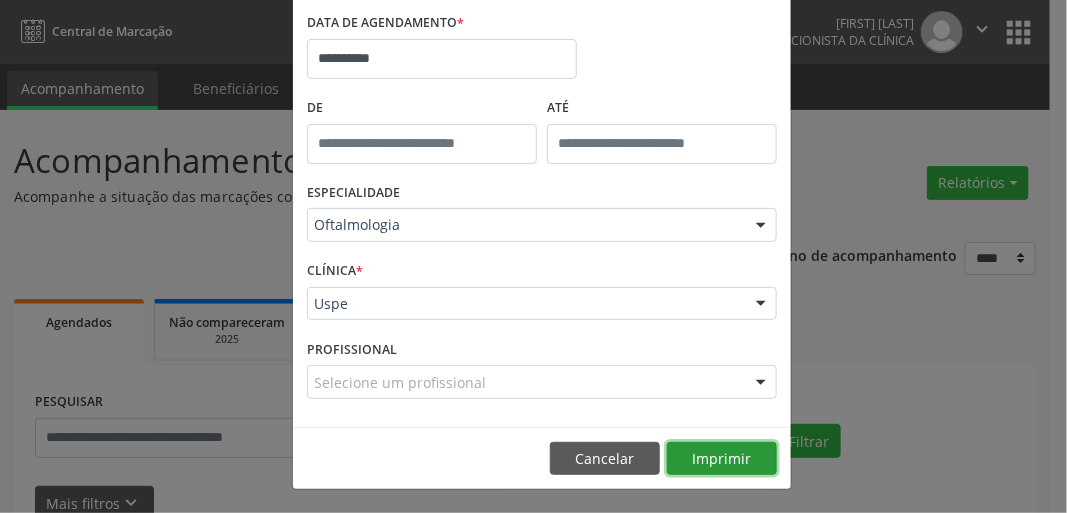 click on "Imprimir" at bounding box center [722, 459] 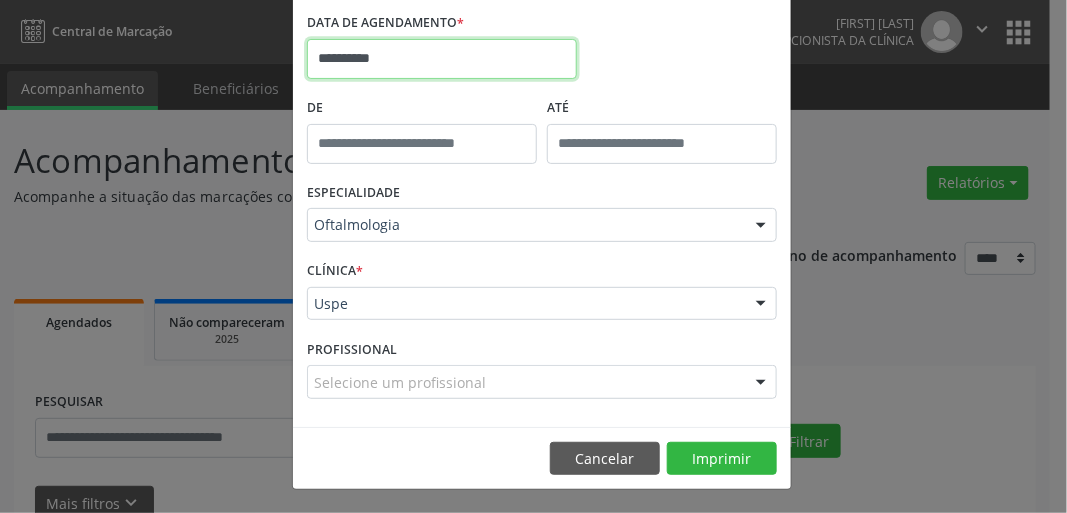 click on "**********" at bounding box center [442, 59] 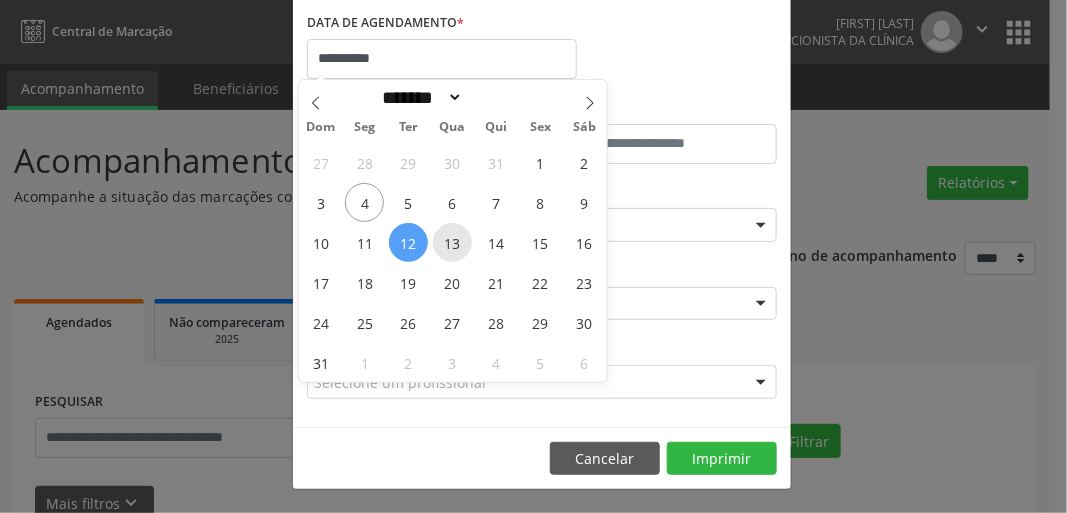 click on "13" at bounding box center [452, 242] 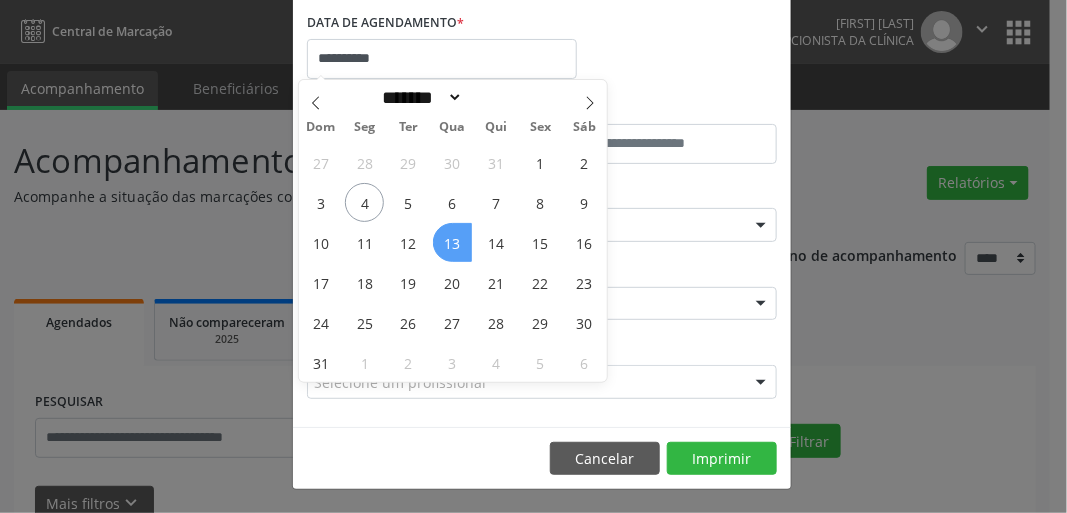 click on "13" at bounding box center (452, 242) 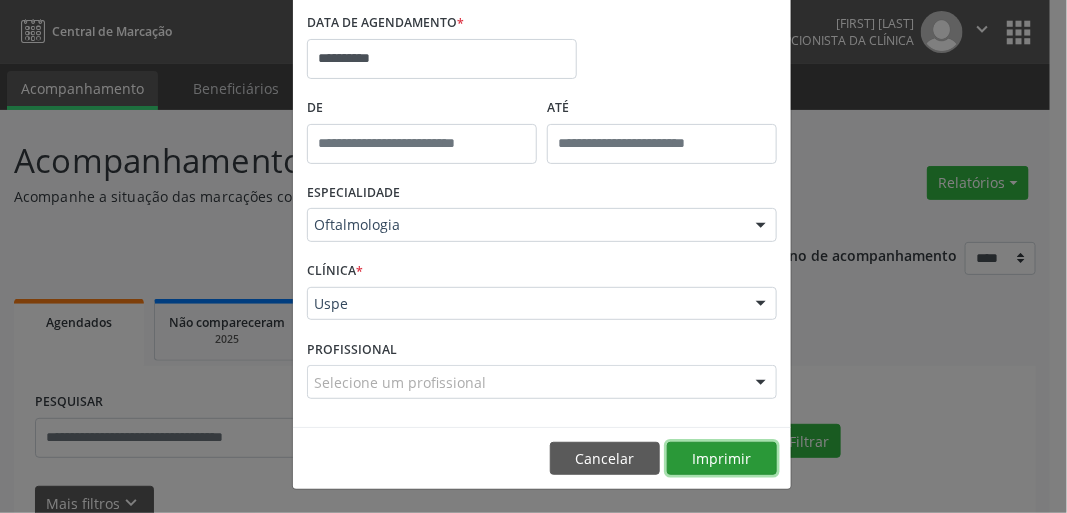 click on "Imprimir" at bounding box center [722, 459] 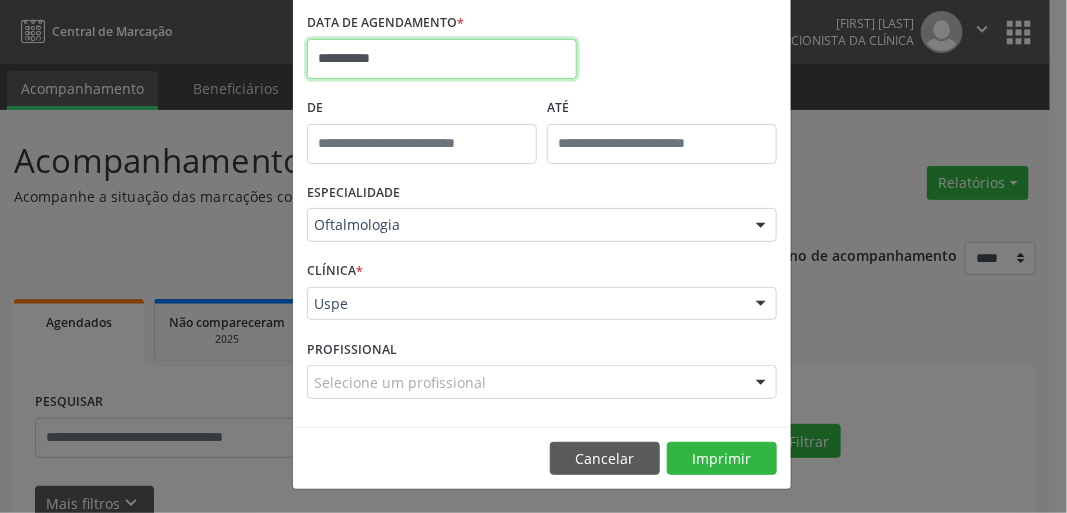 click on "**********" at bounding box center [442, 59] 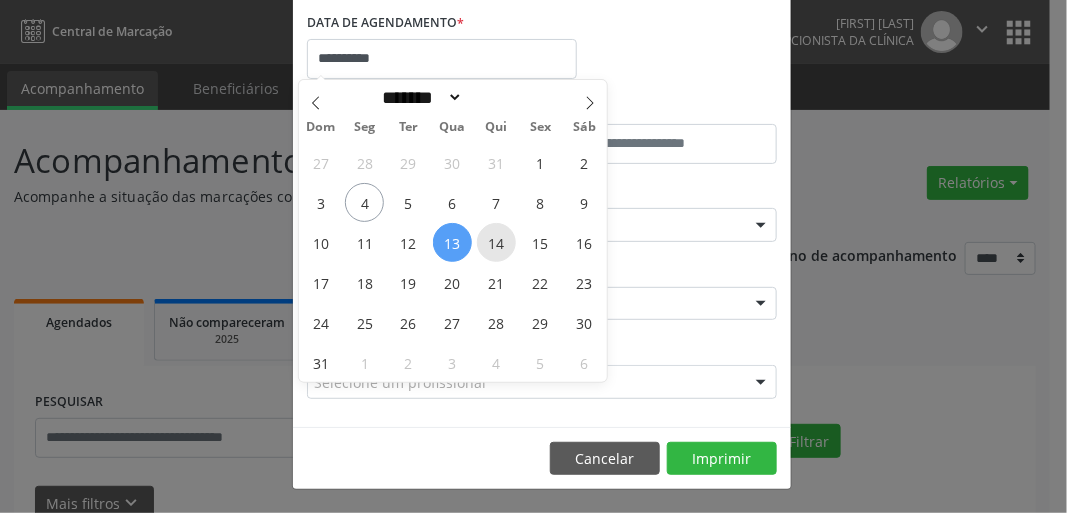 click on "14" at bounding box center (496, 242) 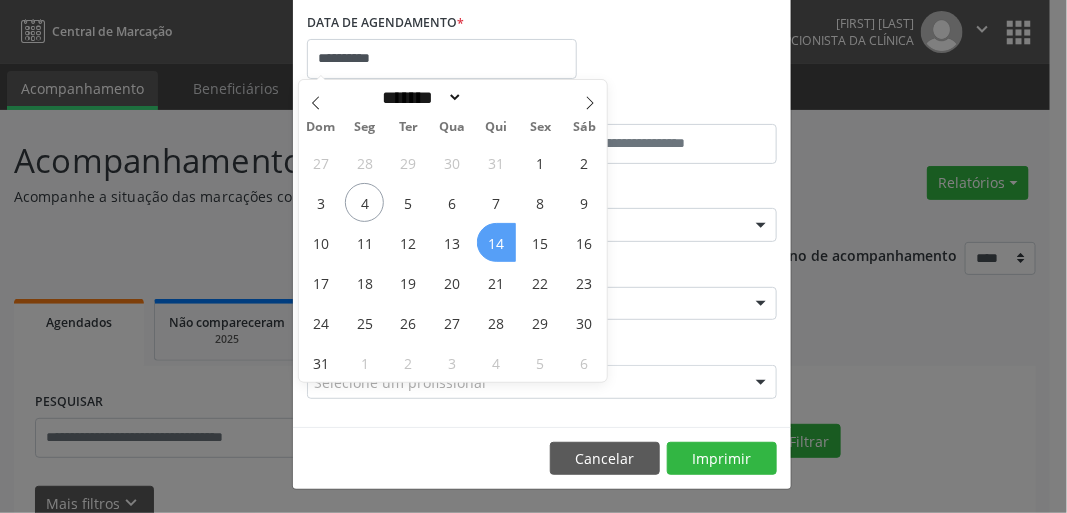 click on "14" at bounding box center (496, 242) 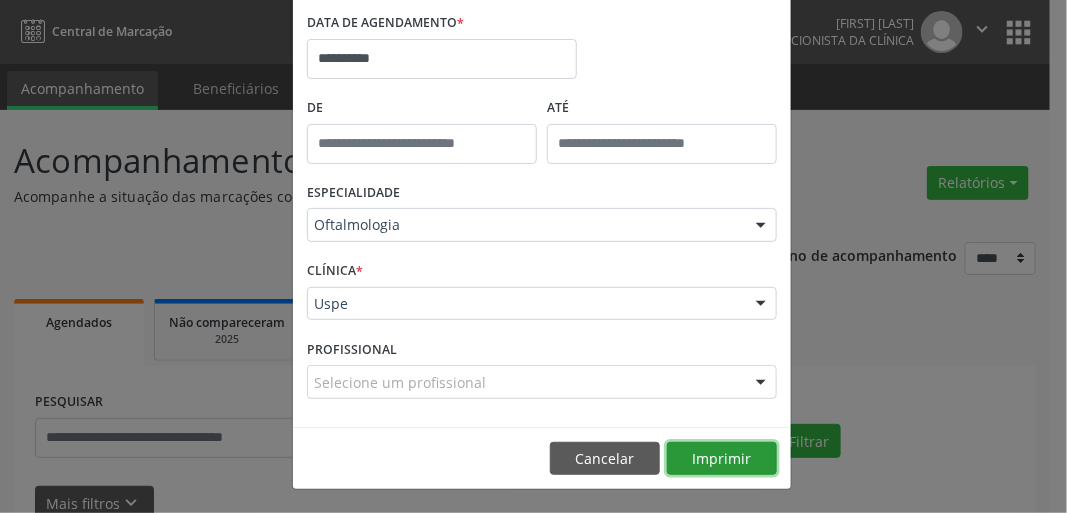 click on "Imprimir" at bounding box center [722, 459] 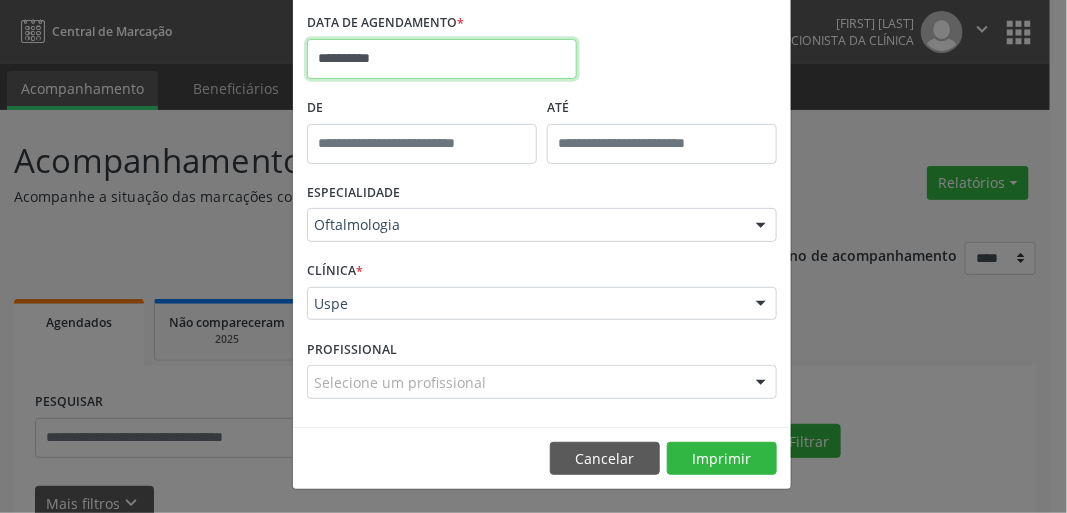 click on "**********" at bounding box center [442, 59] 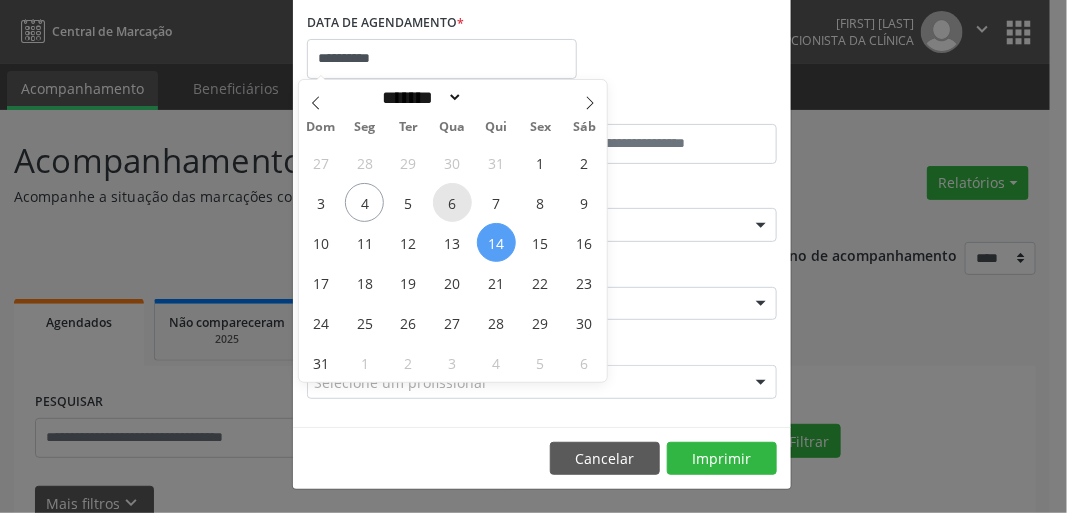 click on "6" at bounding box center (452, 202) 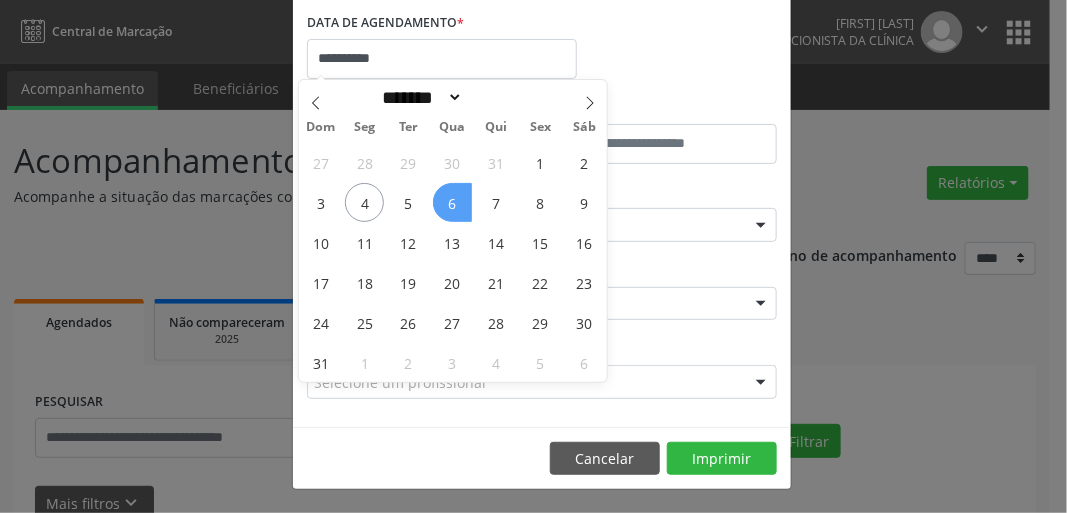 click on "6" at bounding box center (452, 202) 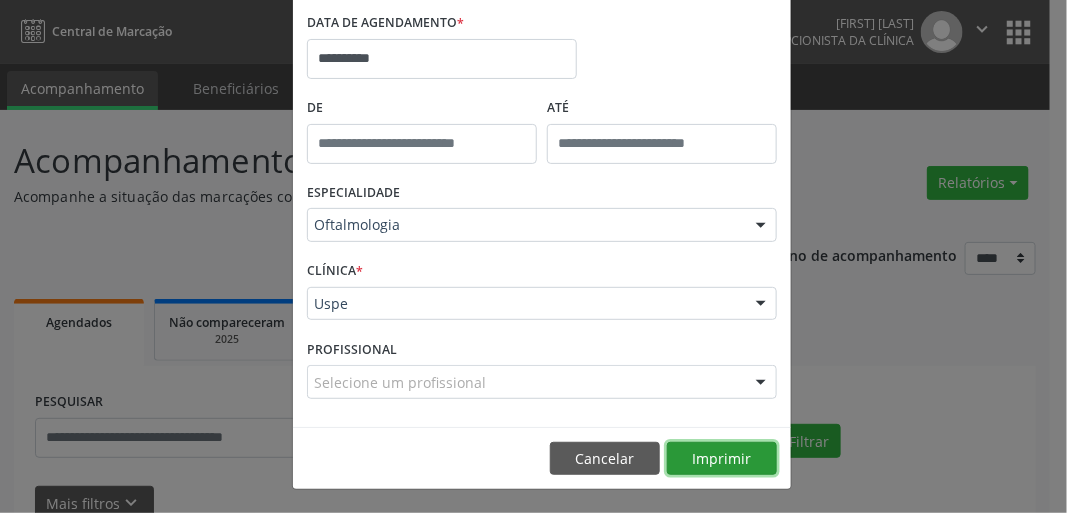 click on "Imprimir" at bounding box center (722, 459) 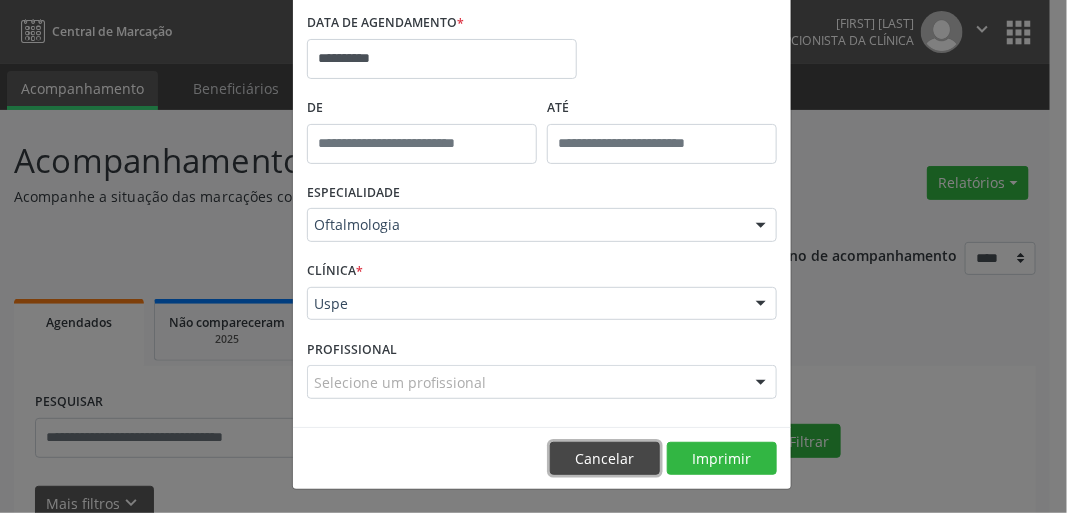 click on "Cancelar" at bounding box center (605, 459) 